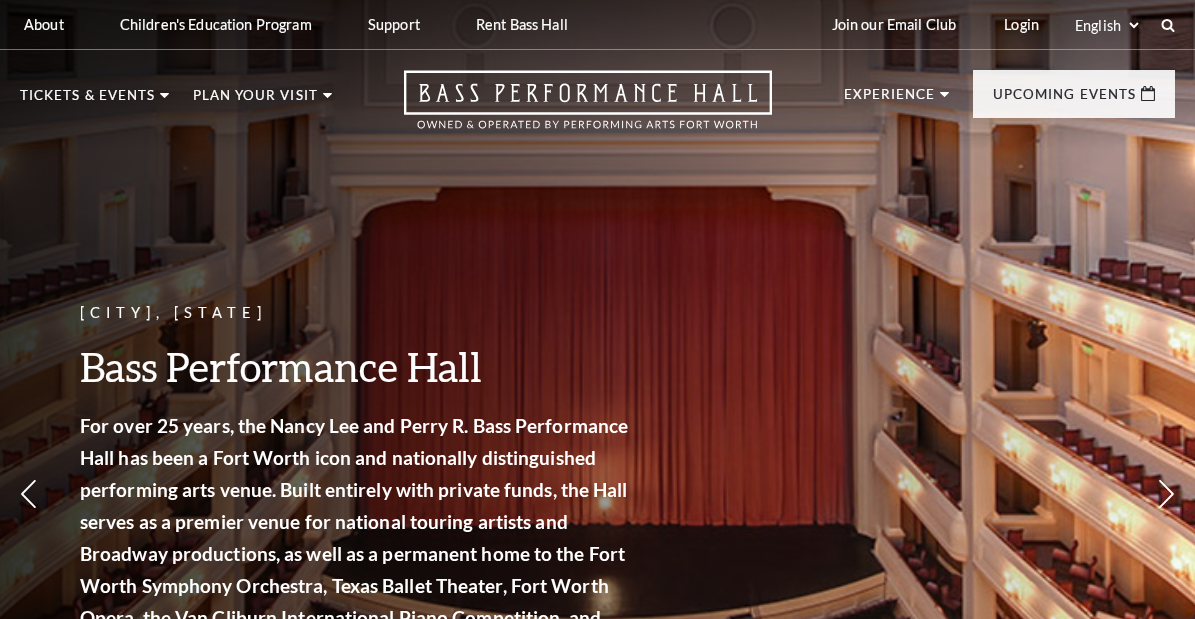 scroll, scrollTop: 0, scrollLeft: 0, axis: both 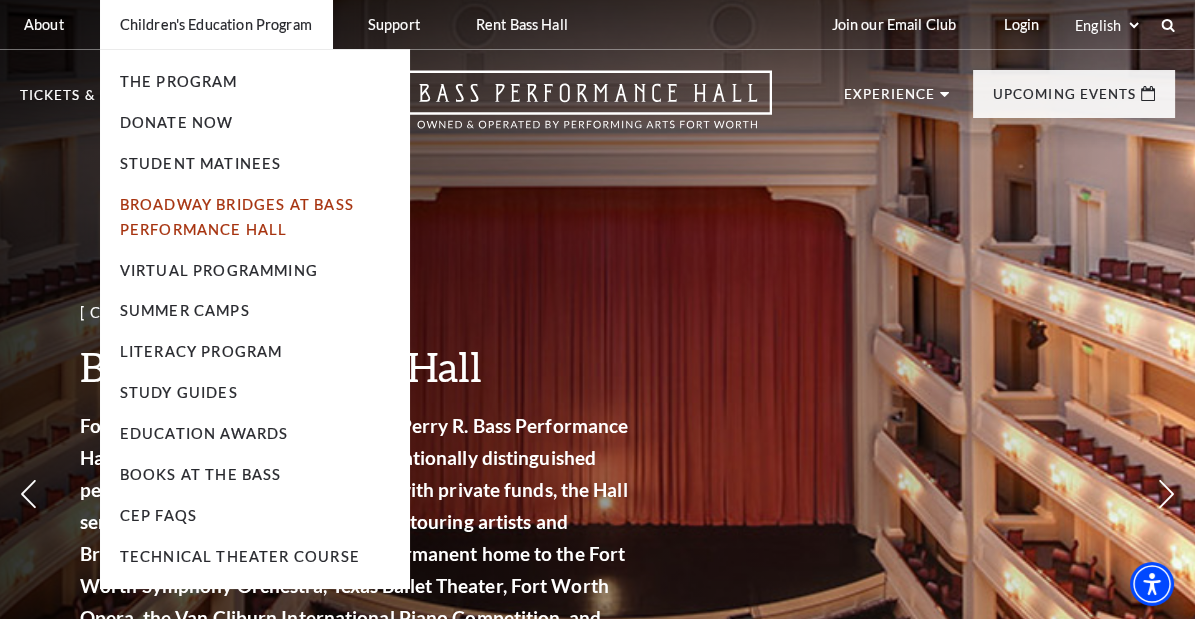 click on "Broadway Bridges at Bass Performance Hall" at bounding box center [237, 217] 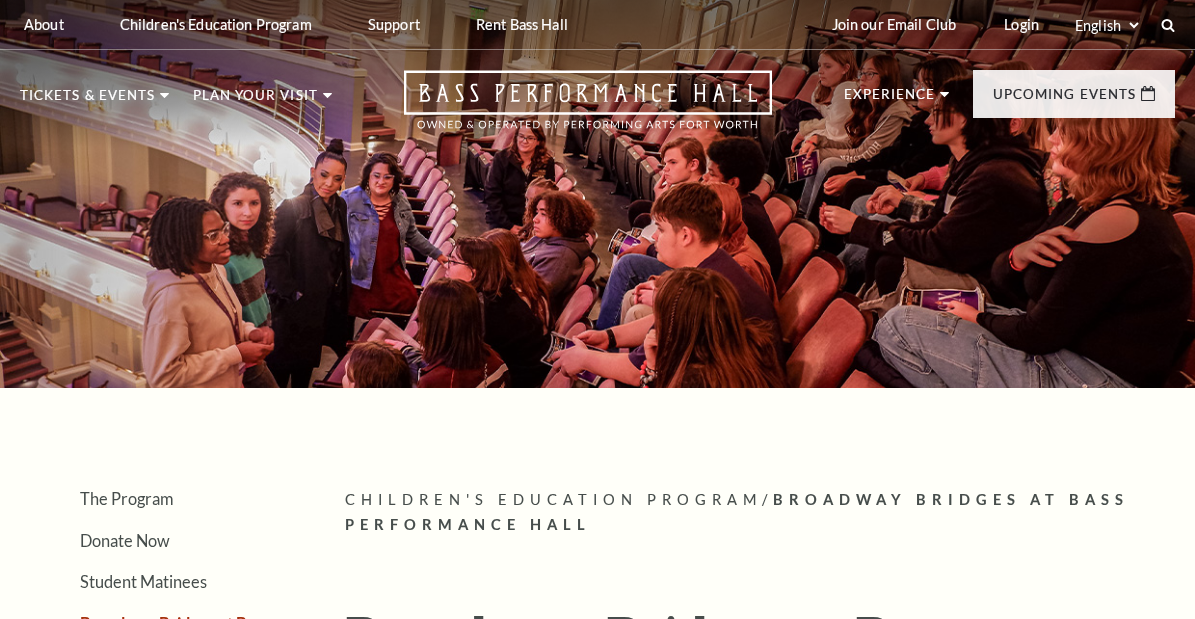 scroll, scrollTop: 0, scrollLeft: 0, axis: both 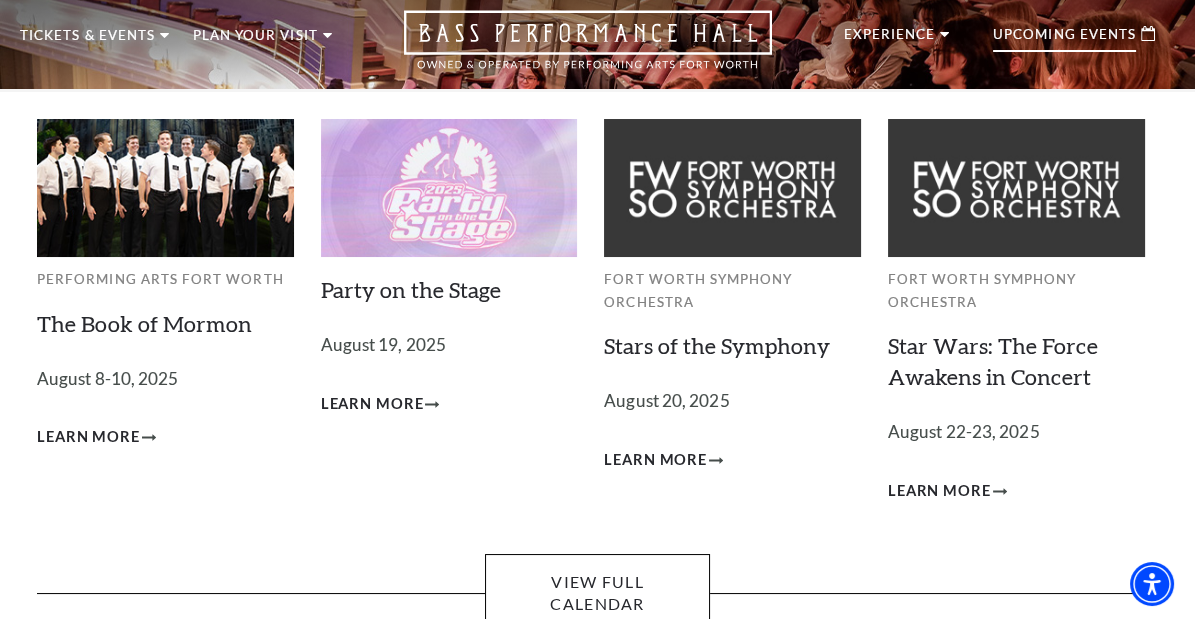 click on "Upcoming Events" at bounding box center [1064, 40] 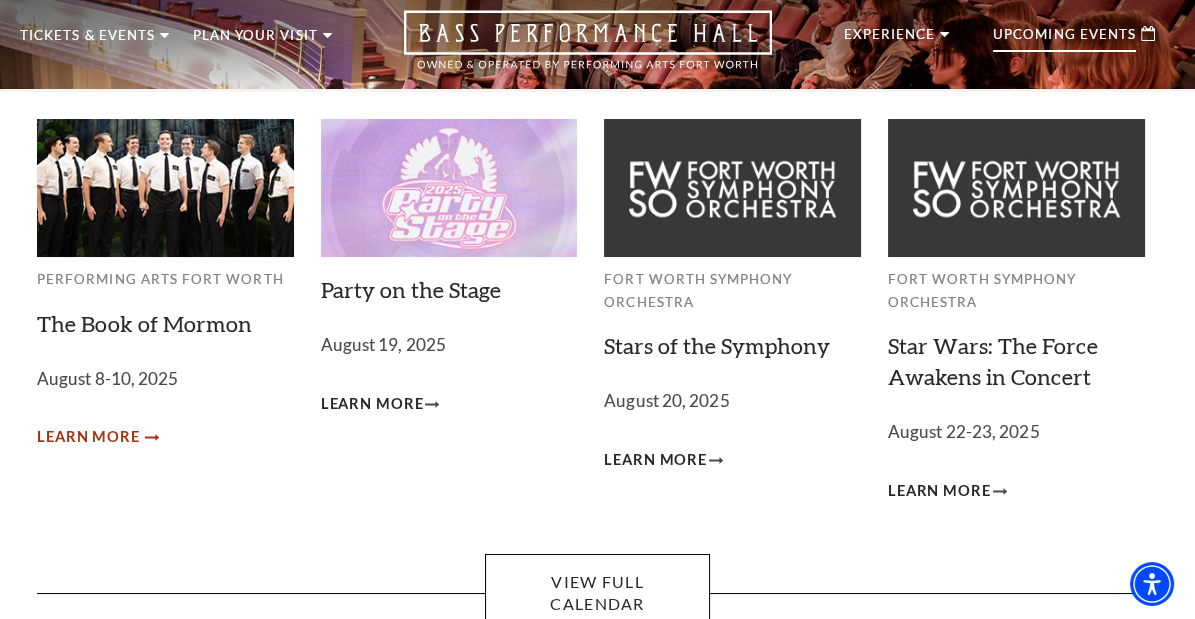click on "Learn More" at bounding box center (88, 437) 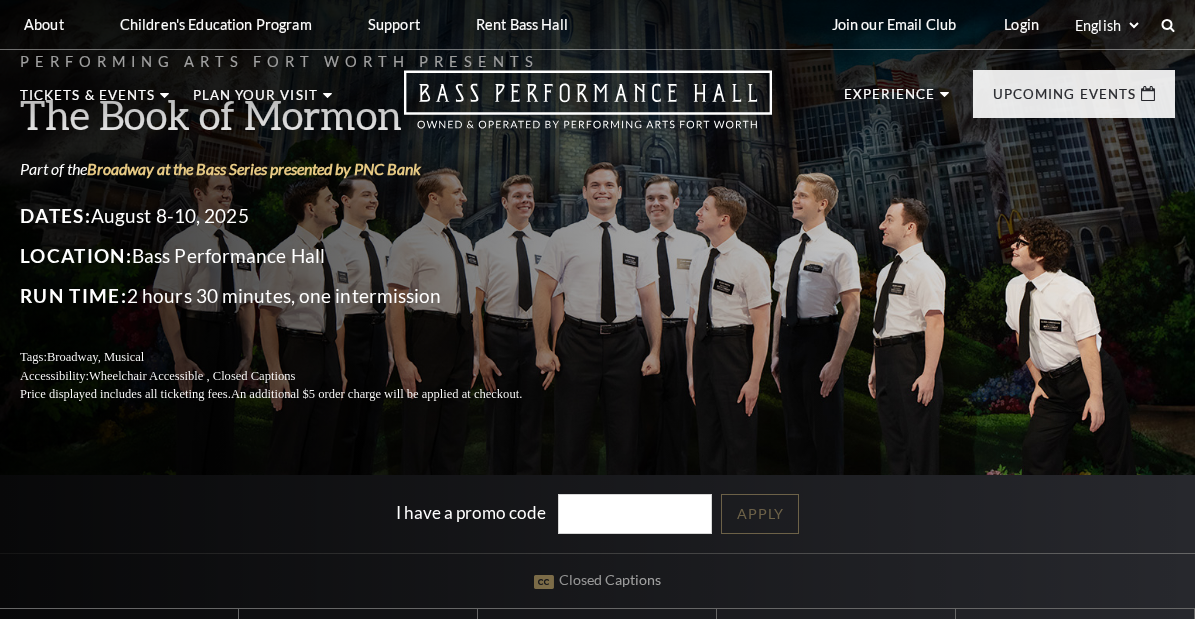 scroll, scrollTop: 0, scrollLeft: 0, axis: both 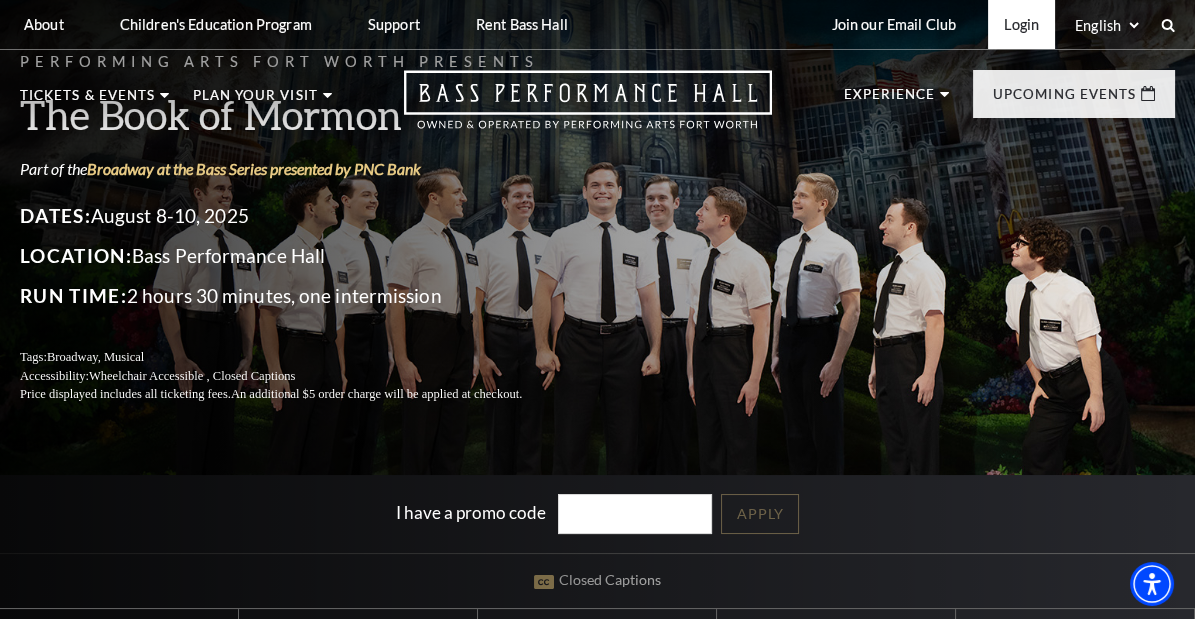 click on "Login" at bounding box center (1021, 24) 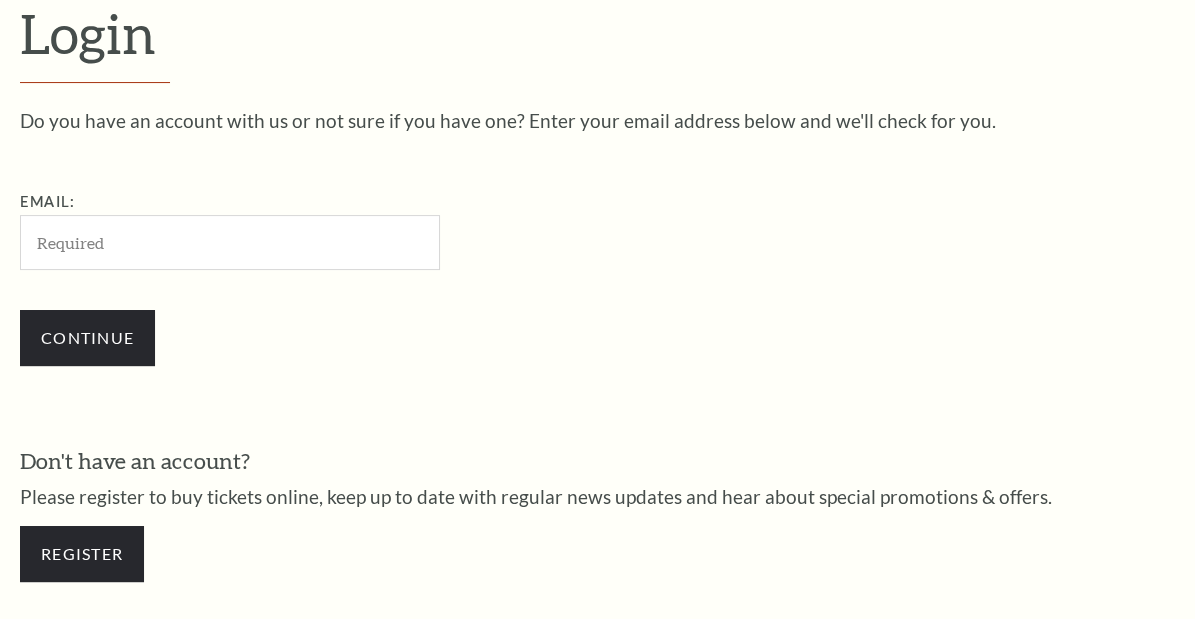 scroll, scrollTop: 517, scrollLeft: 0, axis: vertical 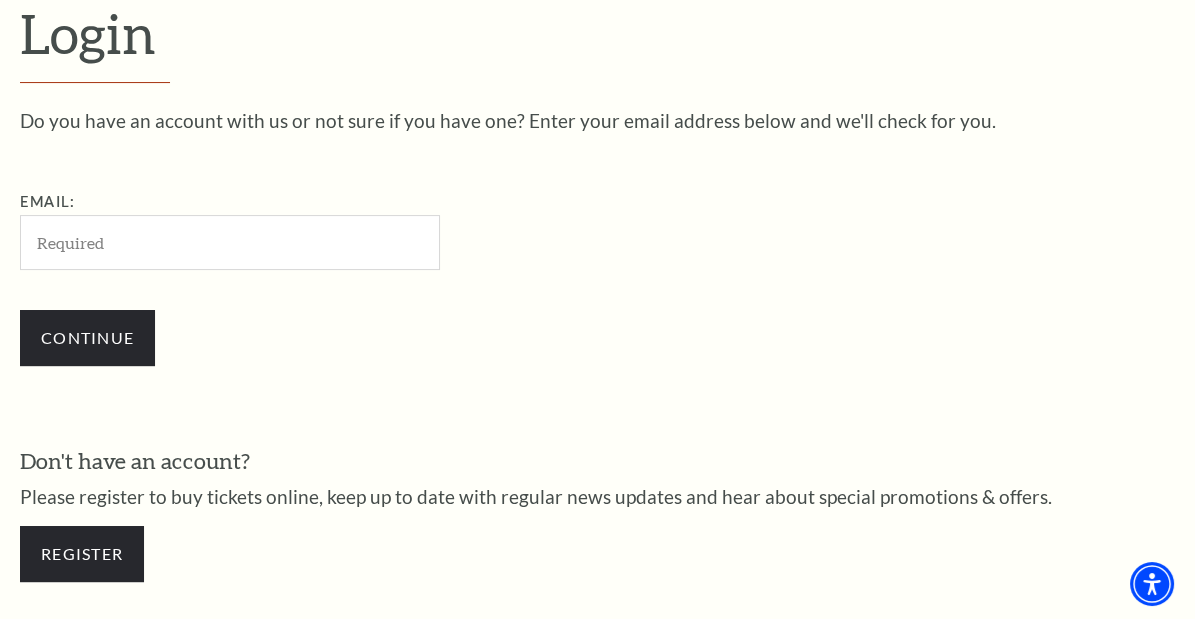 click on "Email:" at bounding box center (230, 242) 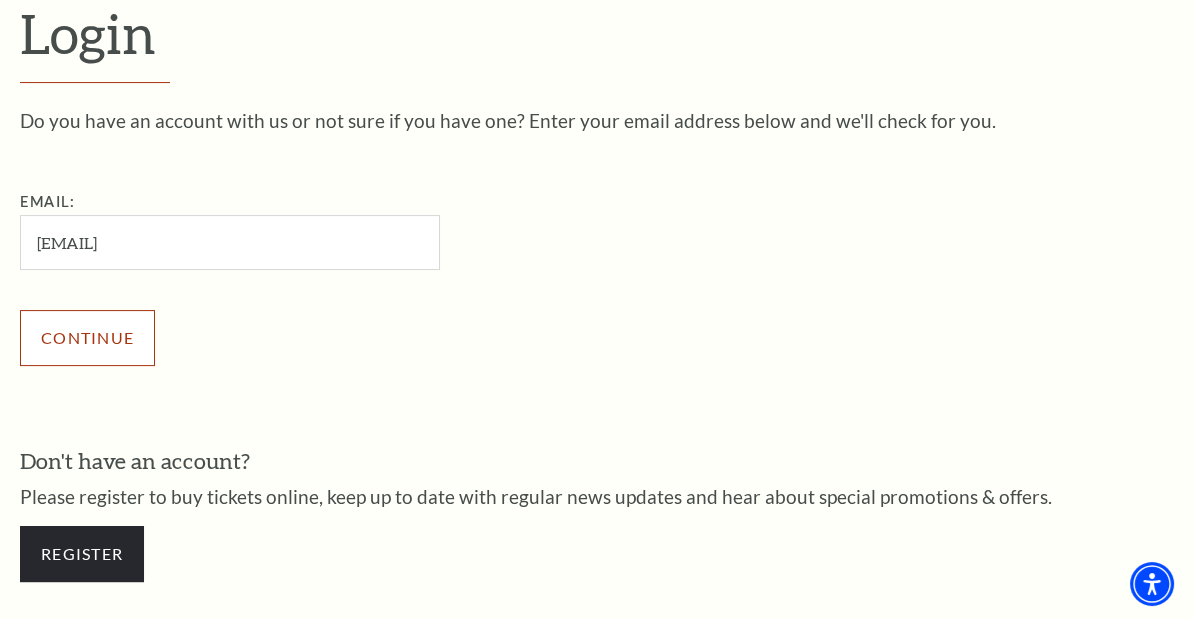 click on "Continue" at bounding box center [87, 338] 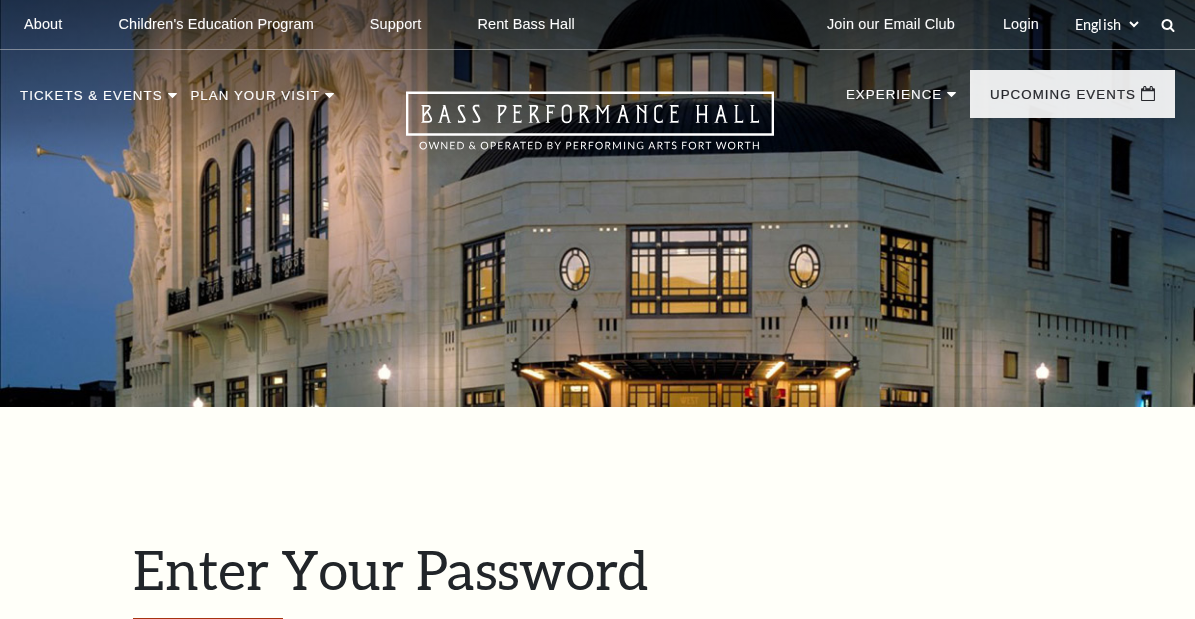 scroll, scrollTop: 537, scrollLeft: 0, axis: vertical 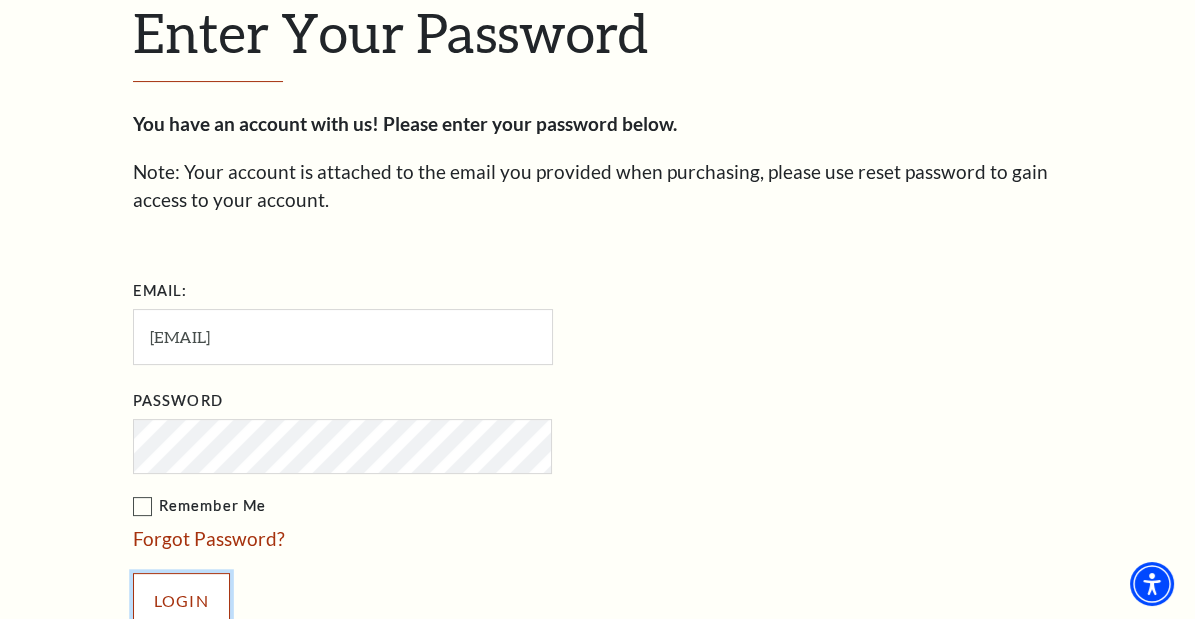 click on "Login" at bounding box center (181, 601) 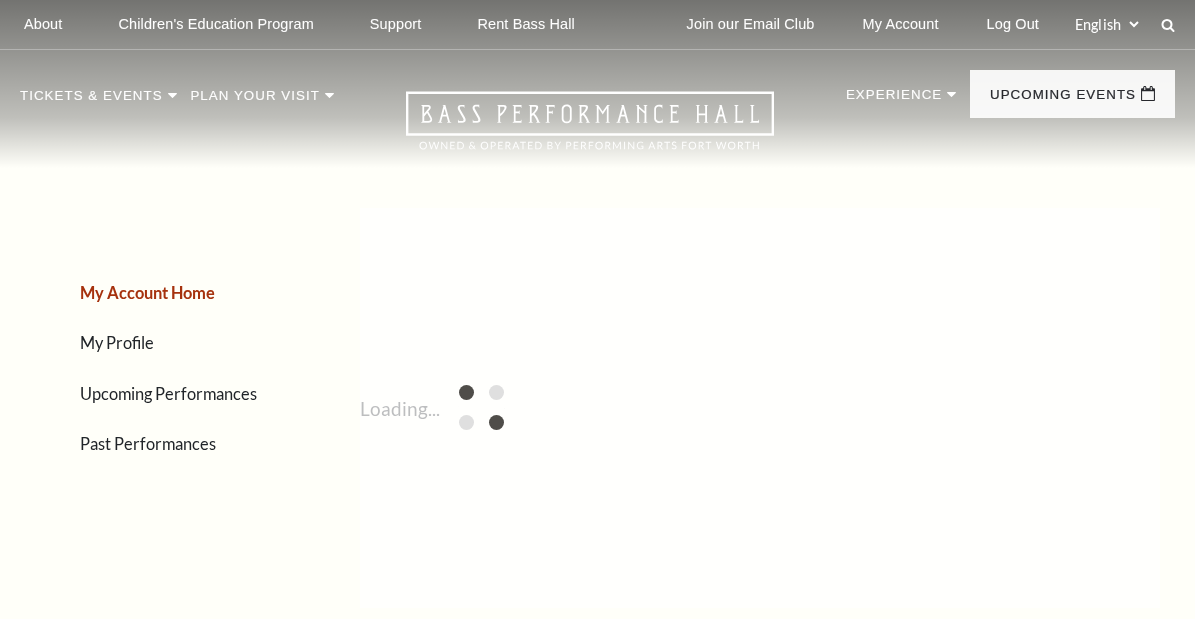 scroll, scrollTop: 0, scrollLeft: 0, axis: both 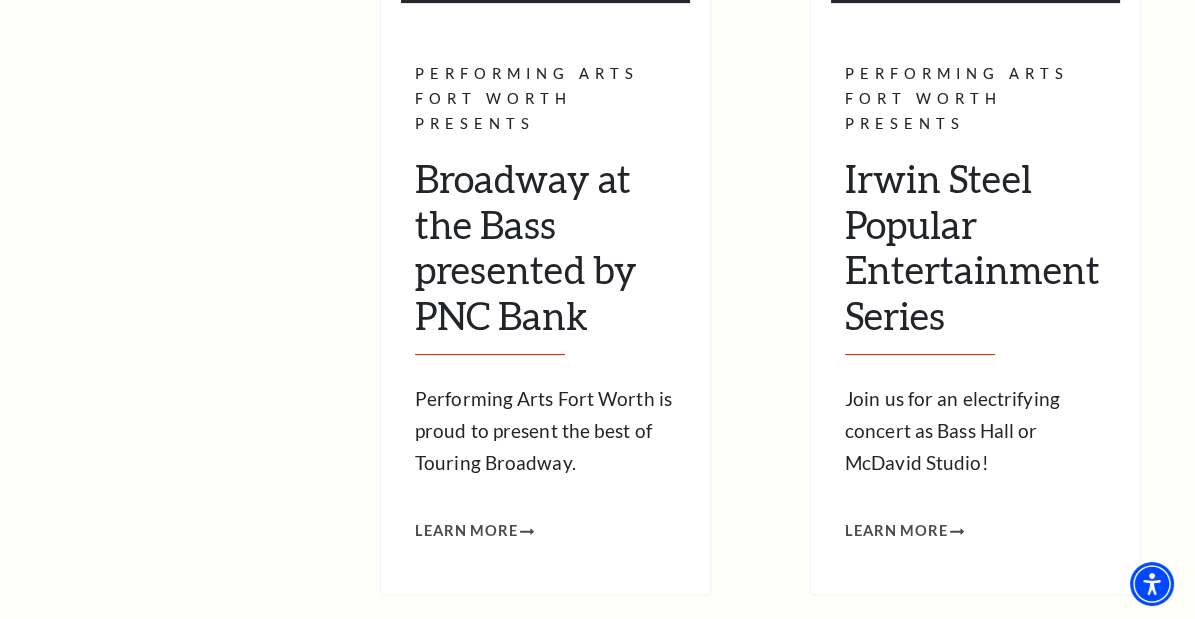 click on "Broadway at the Bass presented by PNC Bank" at bounding box center [545, 255] 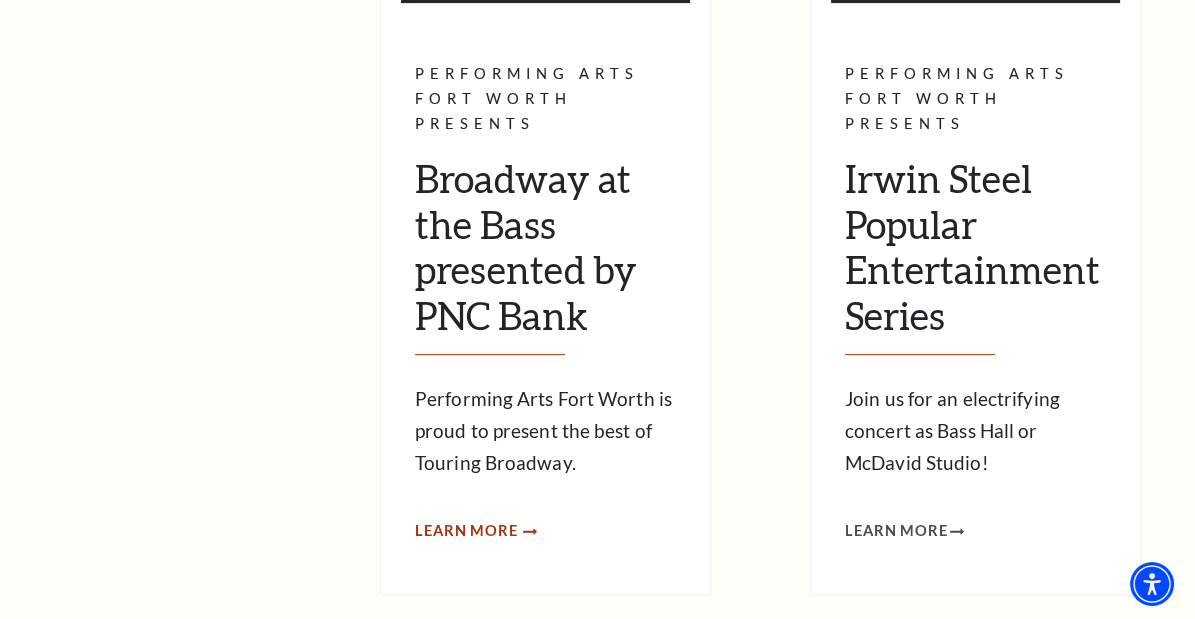 click on "Learn More" at bounding box center (466, 531) 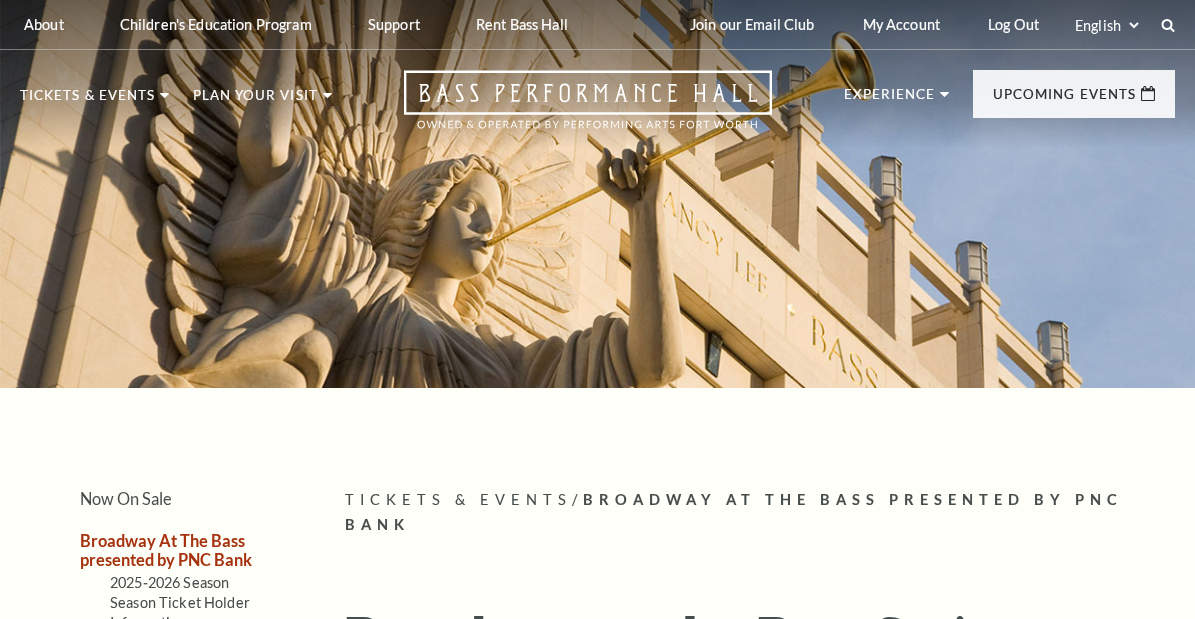 scroll, scrollTop: 0, scrollLeft: 0, axis: both 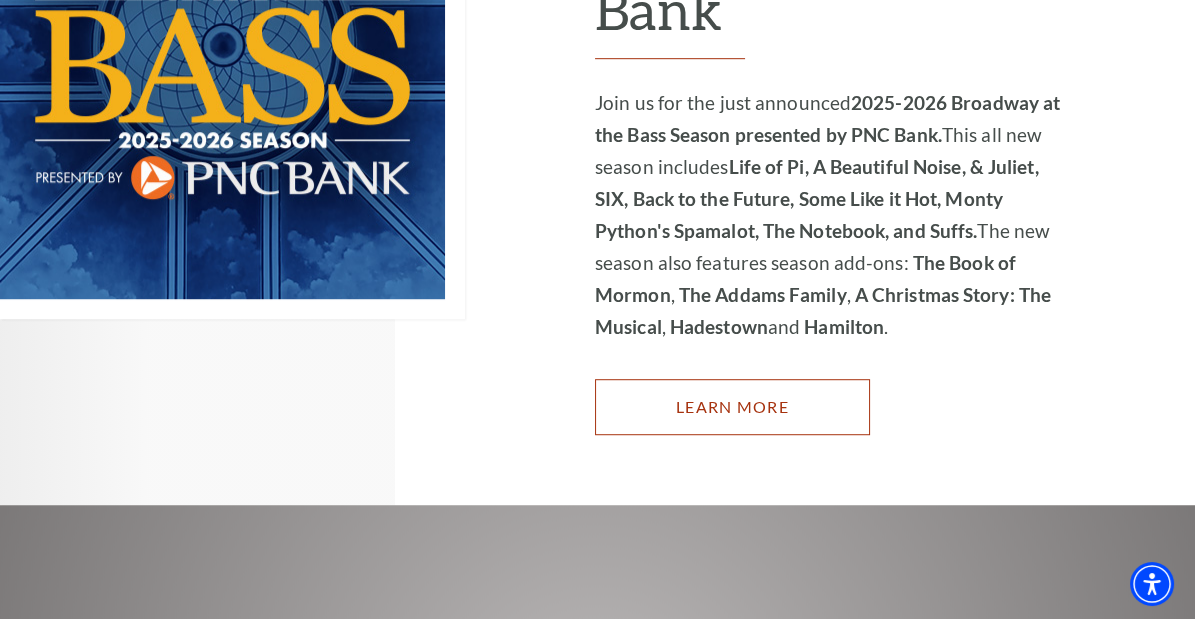 click on "Learn More" at bounding box center (732, 407) 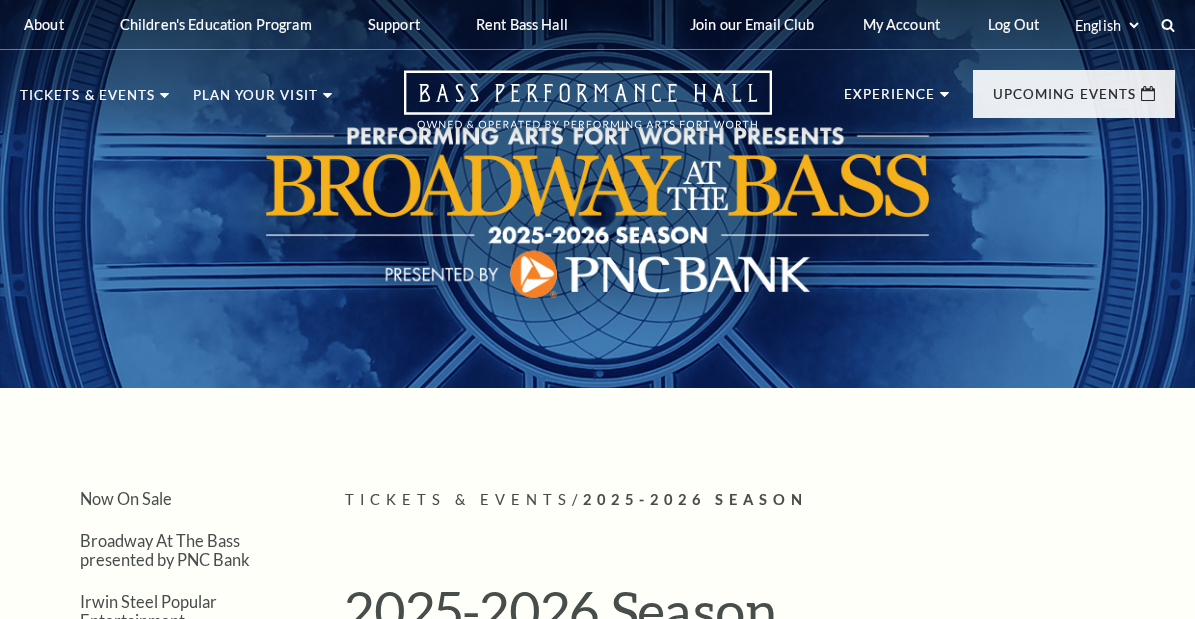 scroll, scrollTop: 0, scrollLeft: 0, axis: both 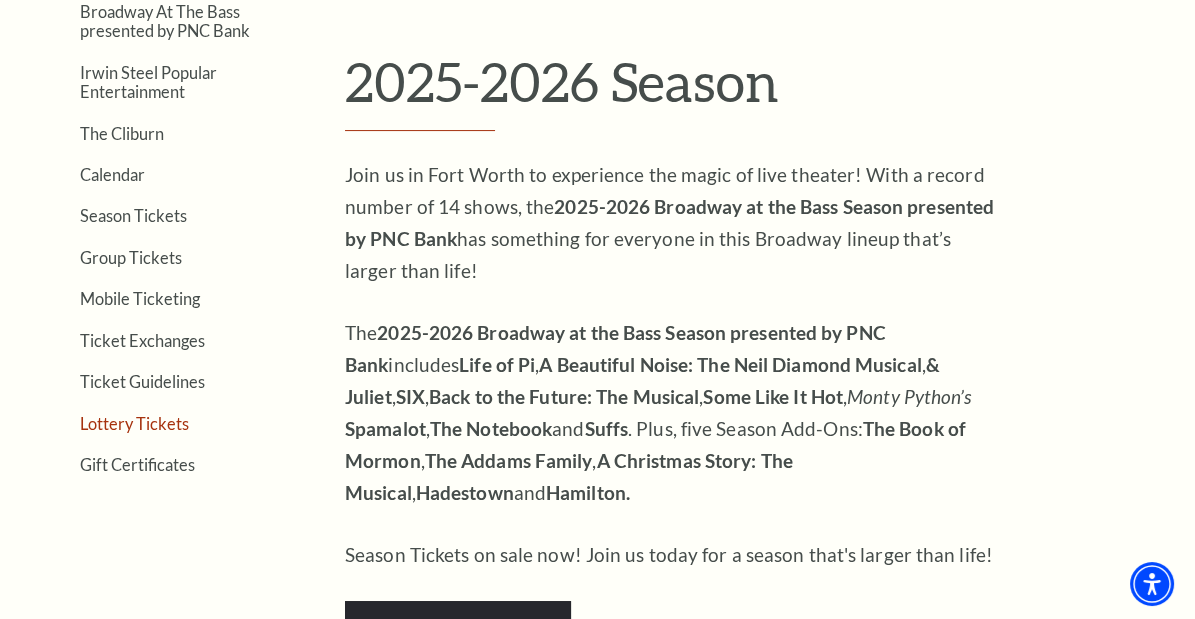 click on "Lottery Tickets" at bounding box center (134, 423) 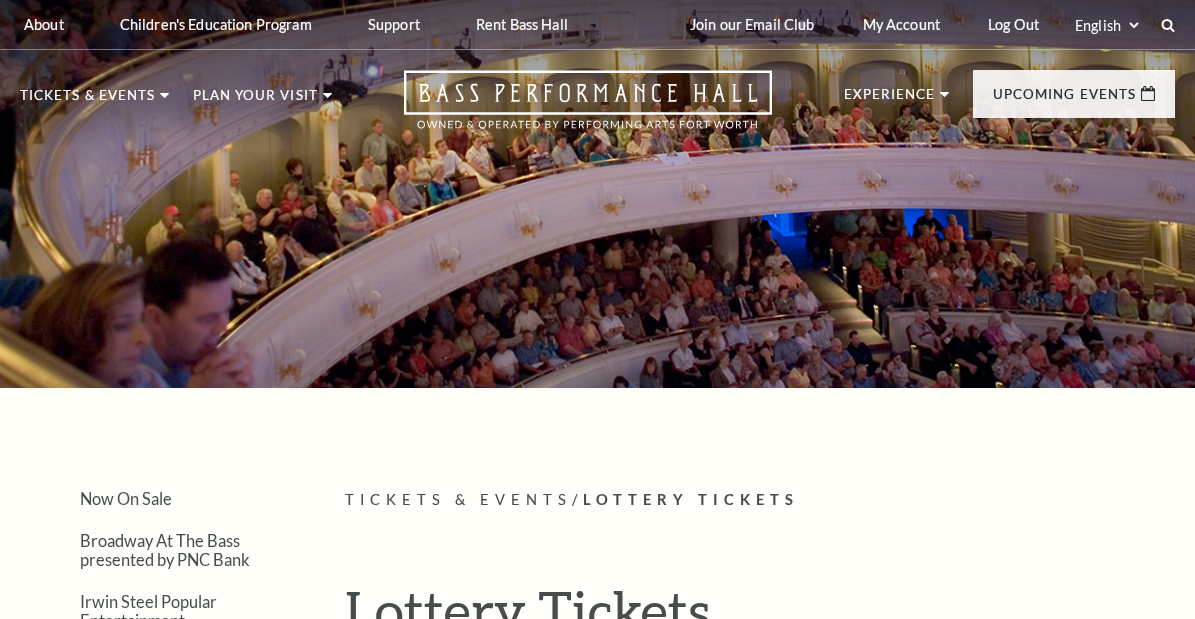 scroll, scrollTop: 0, scrollLeft: 0, axis: both 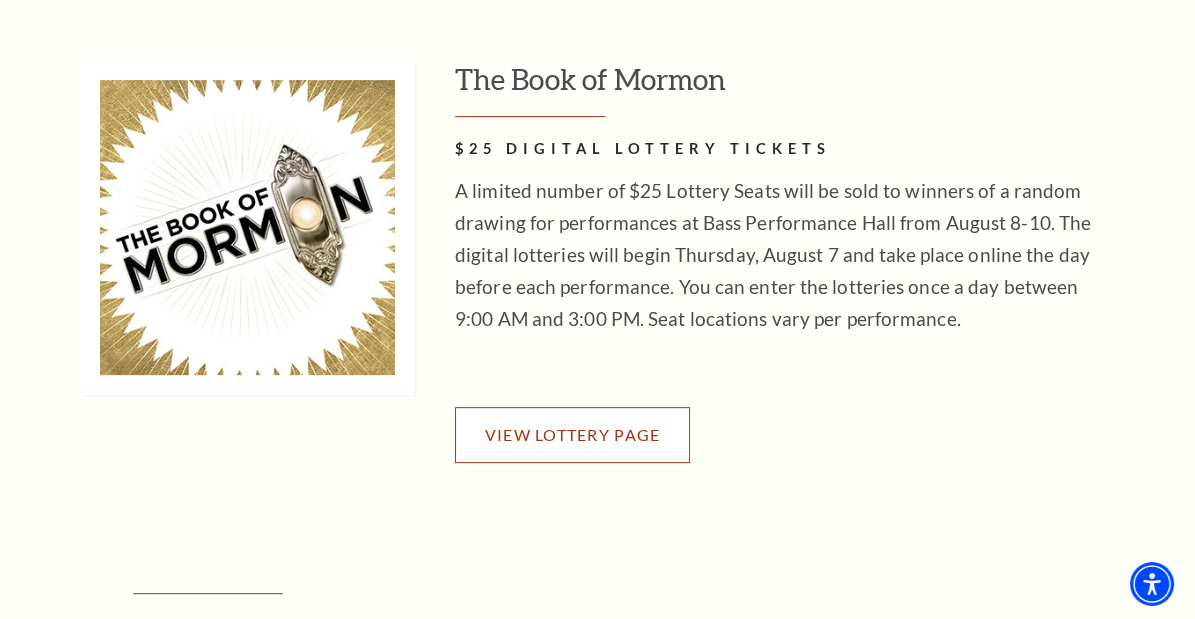 click on "View Lottery Page" at bounding box center [573, 434] 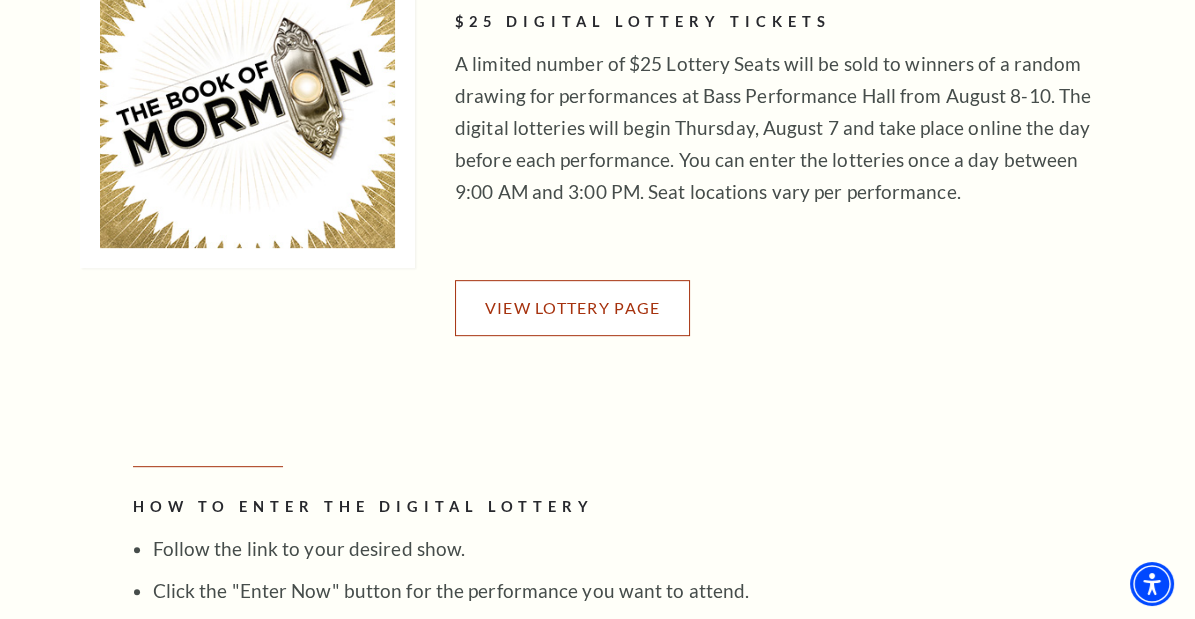 scroll, scrollTop: 1163, scrollLeft: 0, axis: vertical 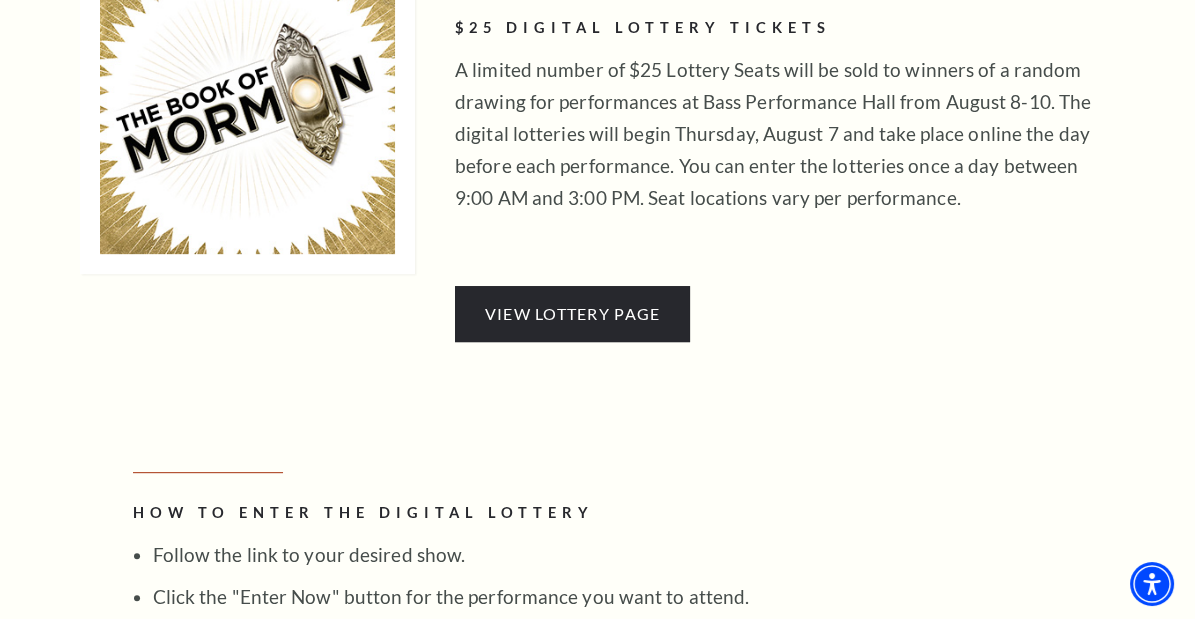 click at bounding box center [247, 106] 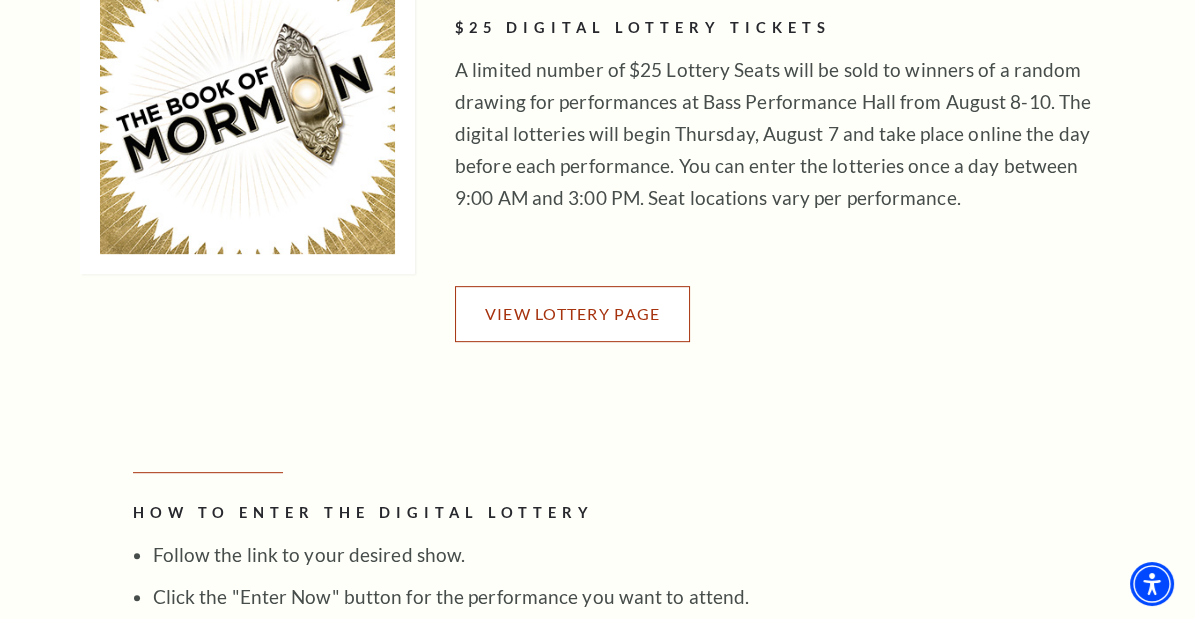 click on "View Lottery Page" at bounding box center [573, 313] 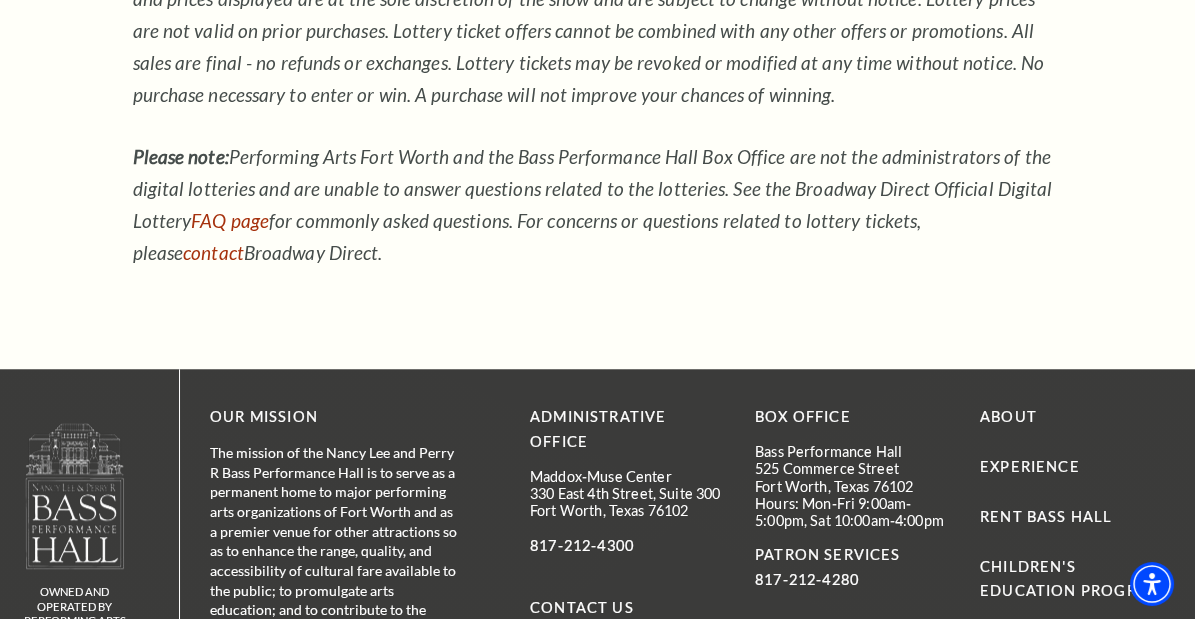 scroll, scrollTop: 1937, scrollLeft: 0, axis: vertical 